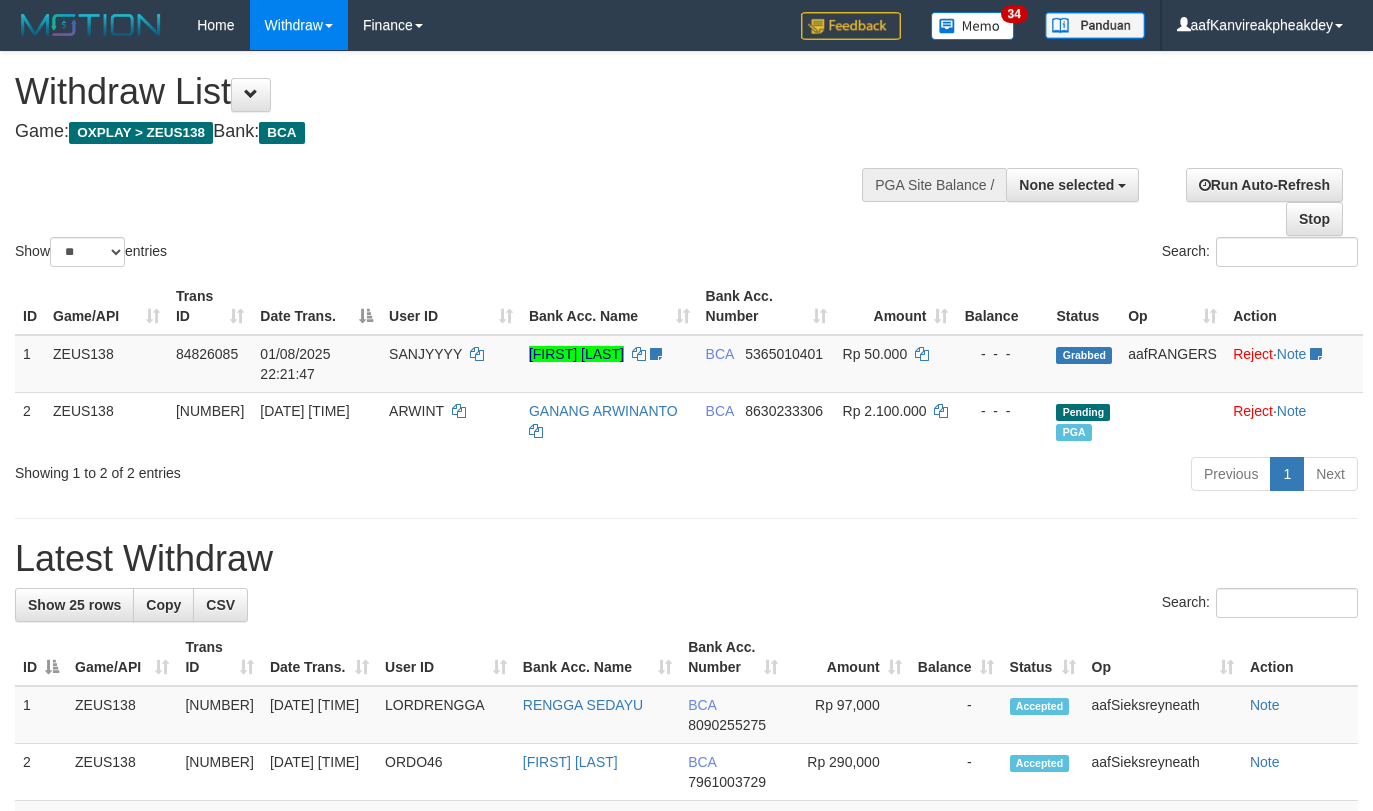 select 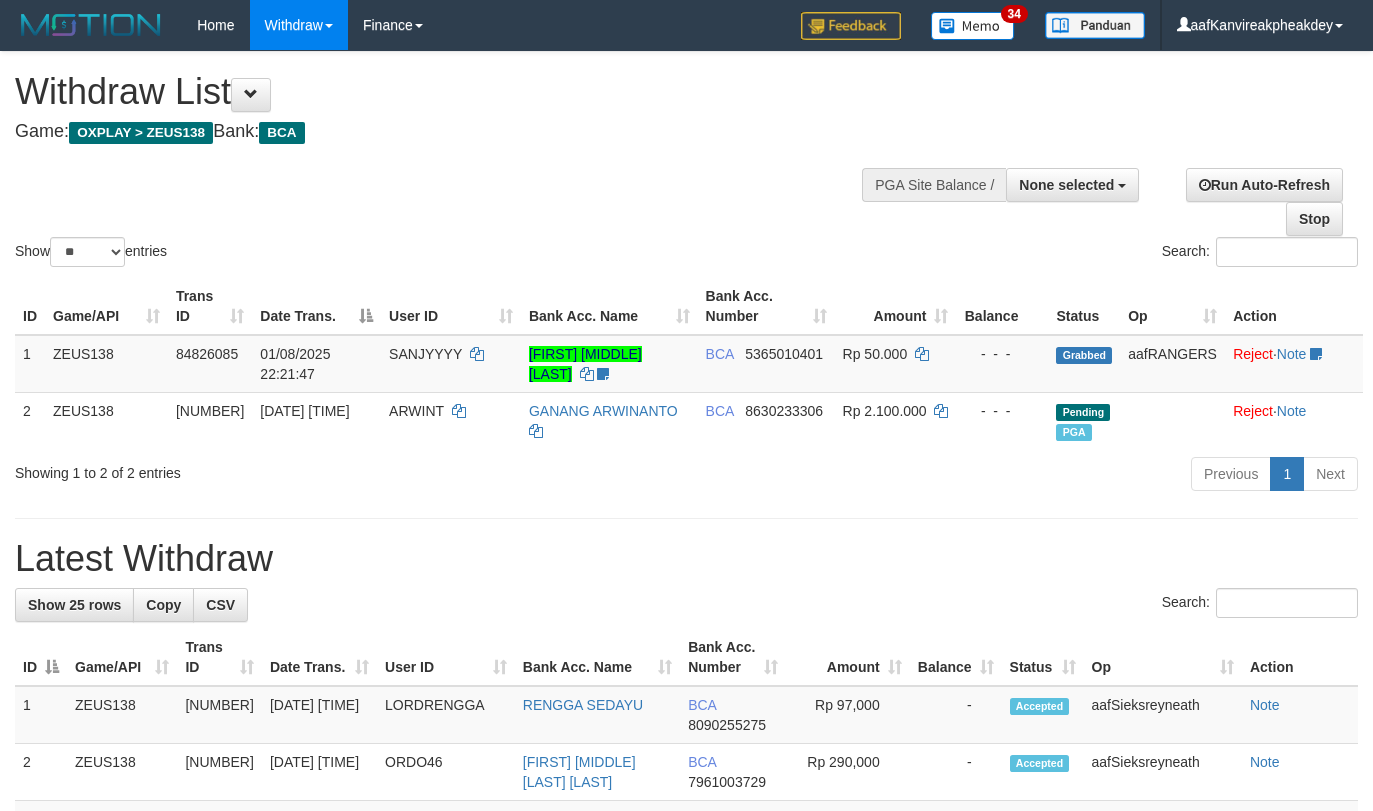 select 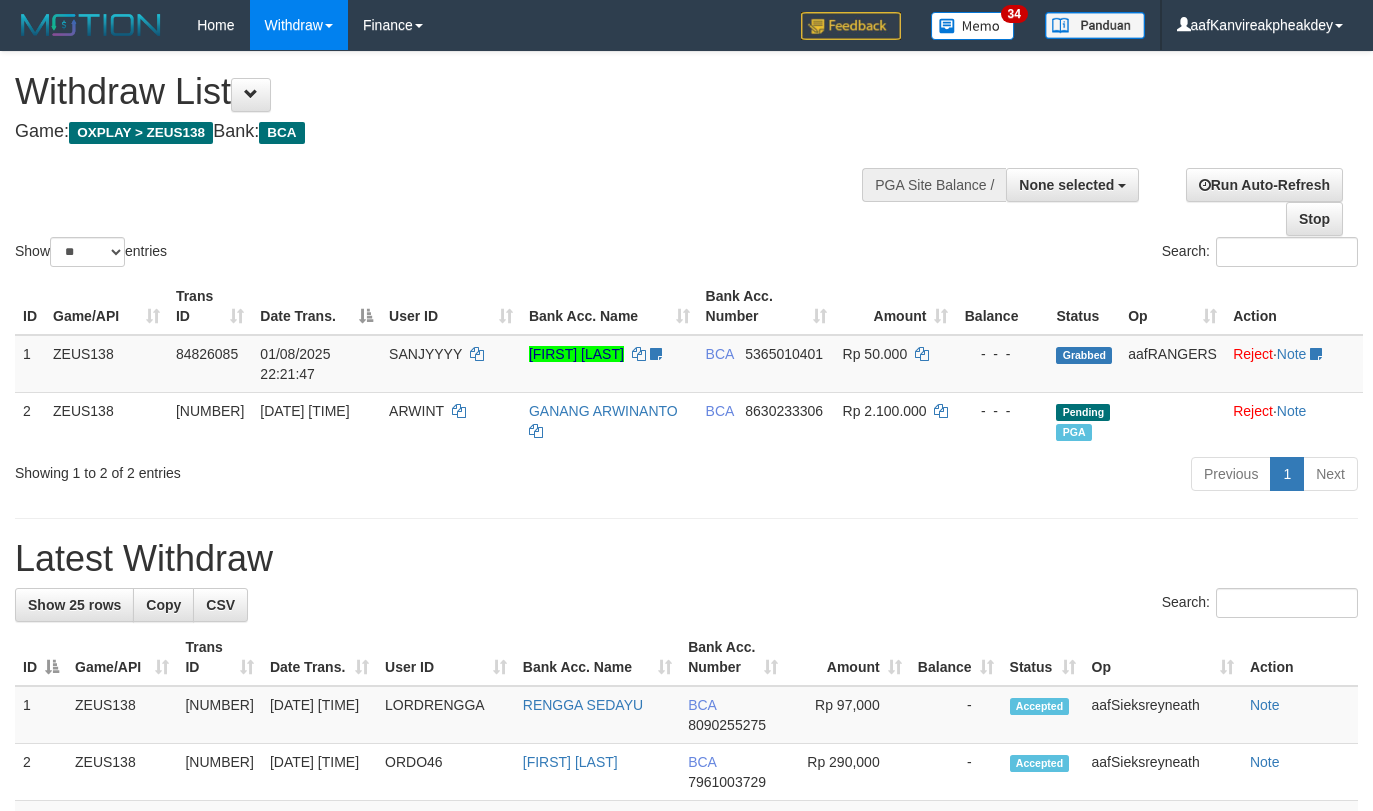 select 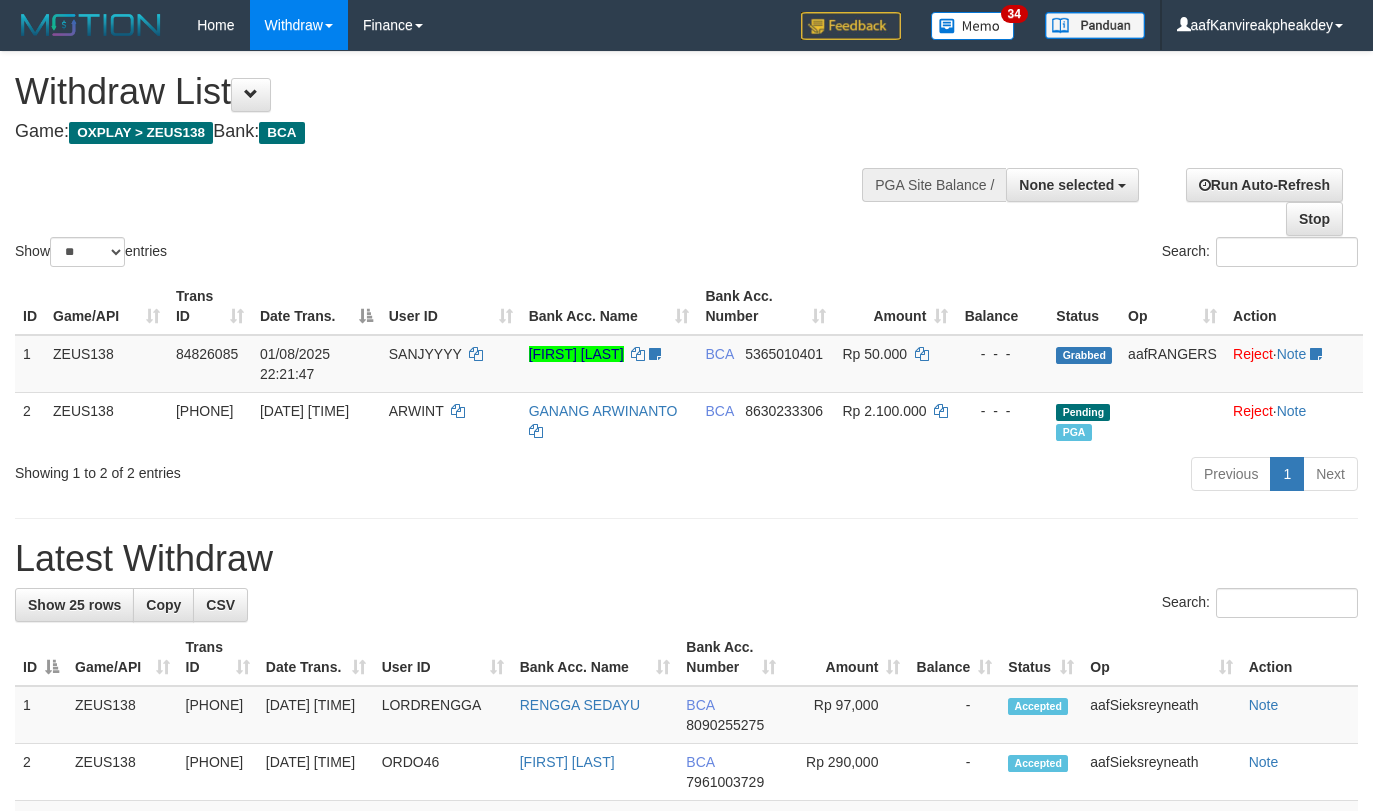 select 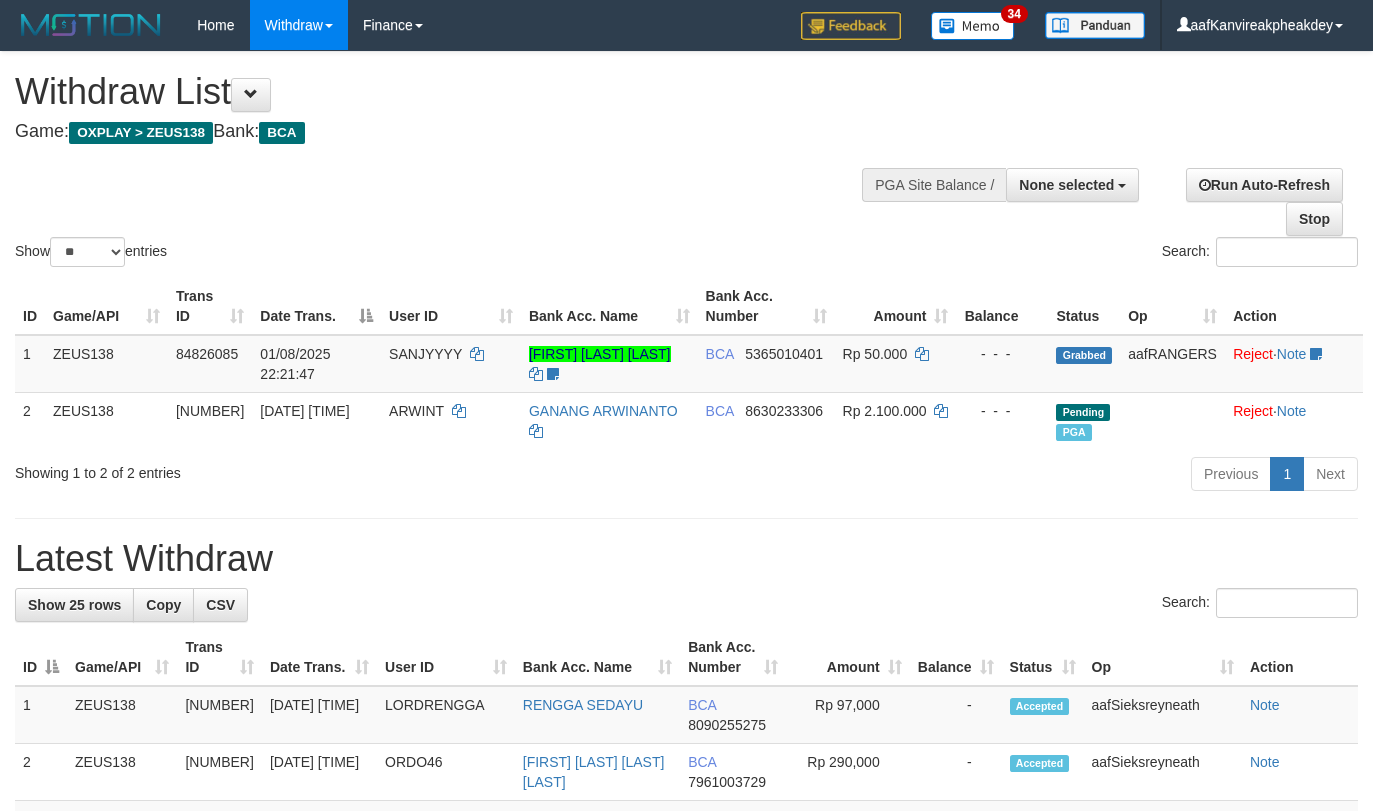 select 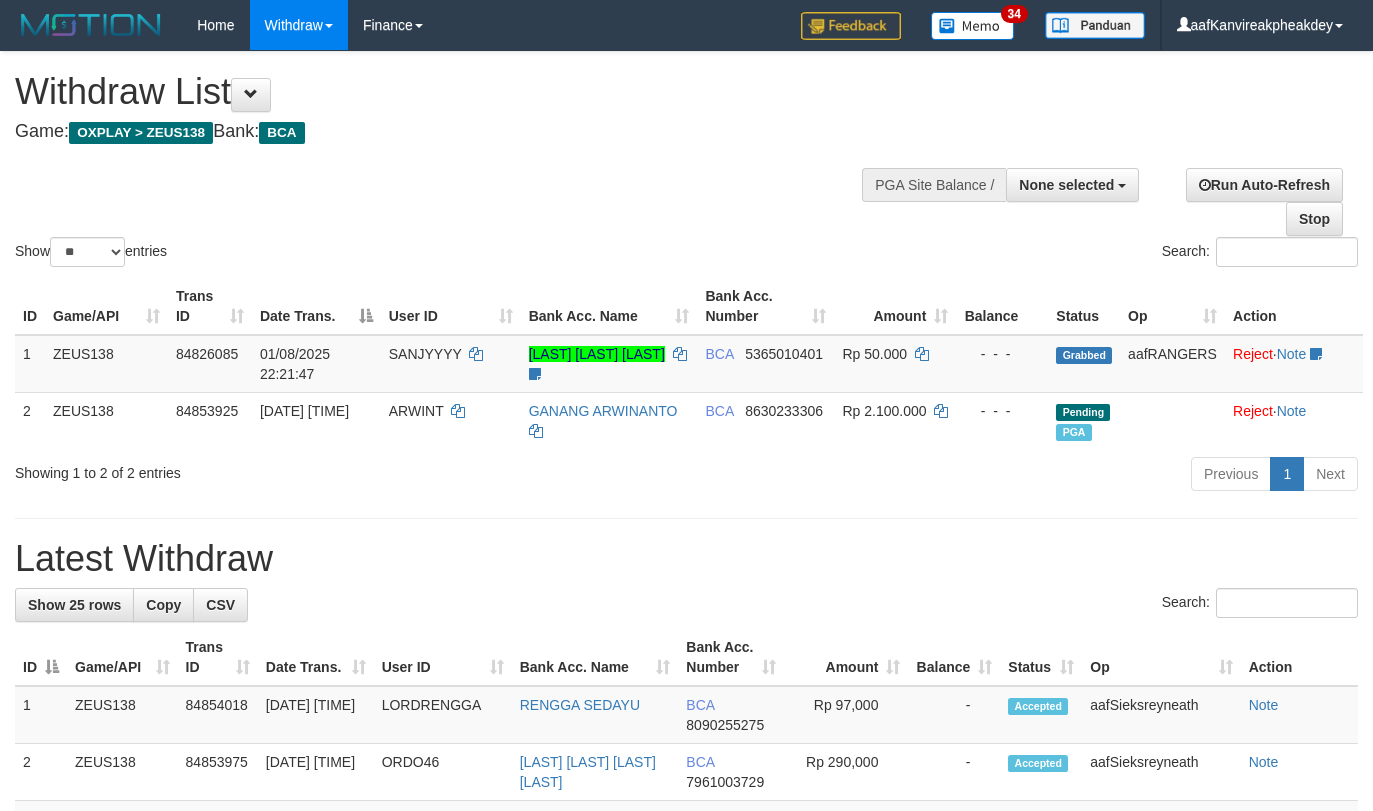 select 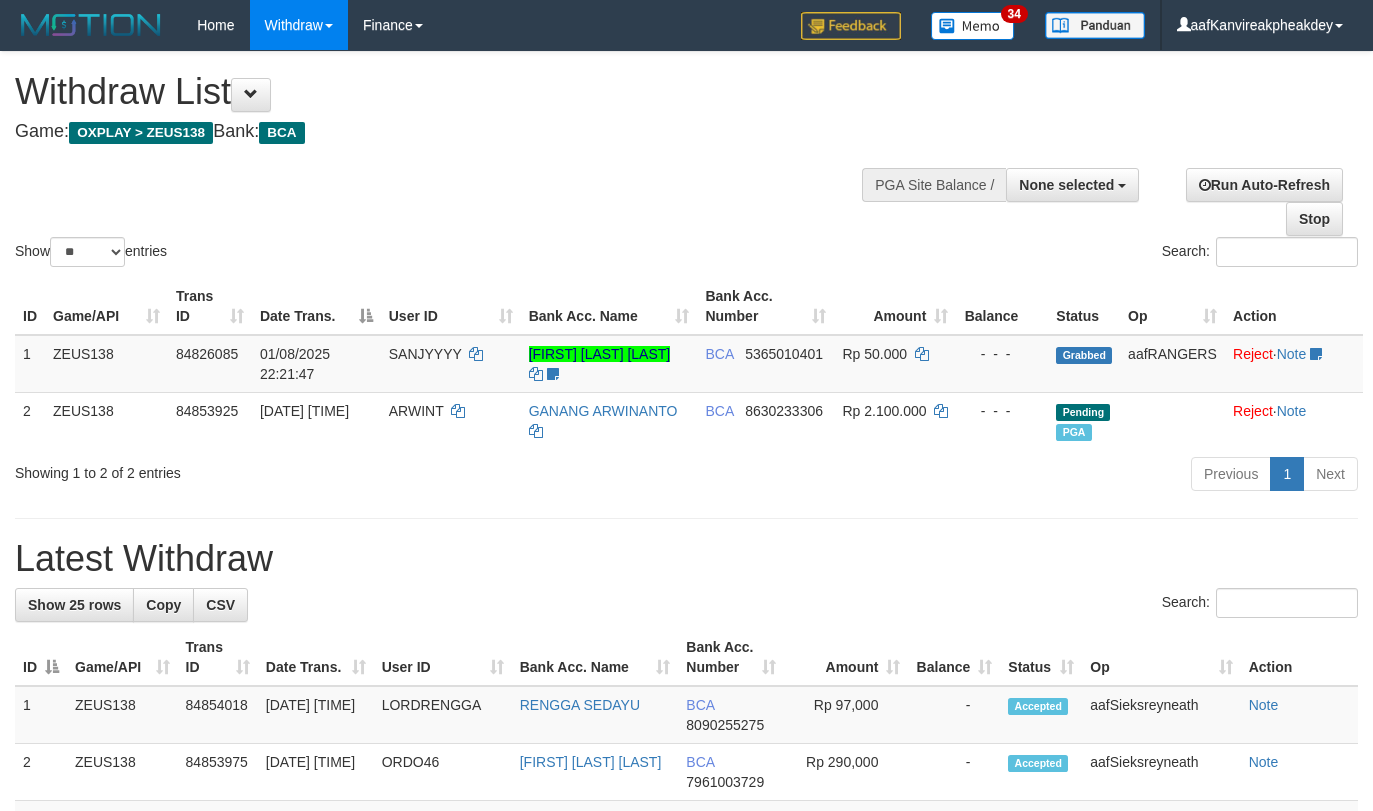select 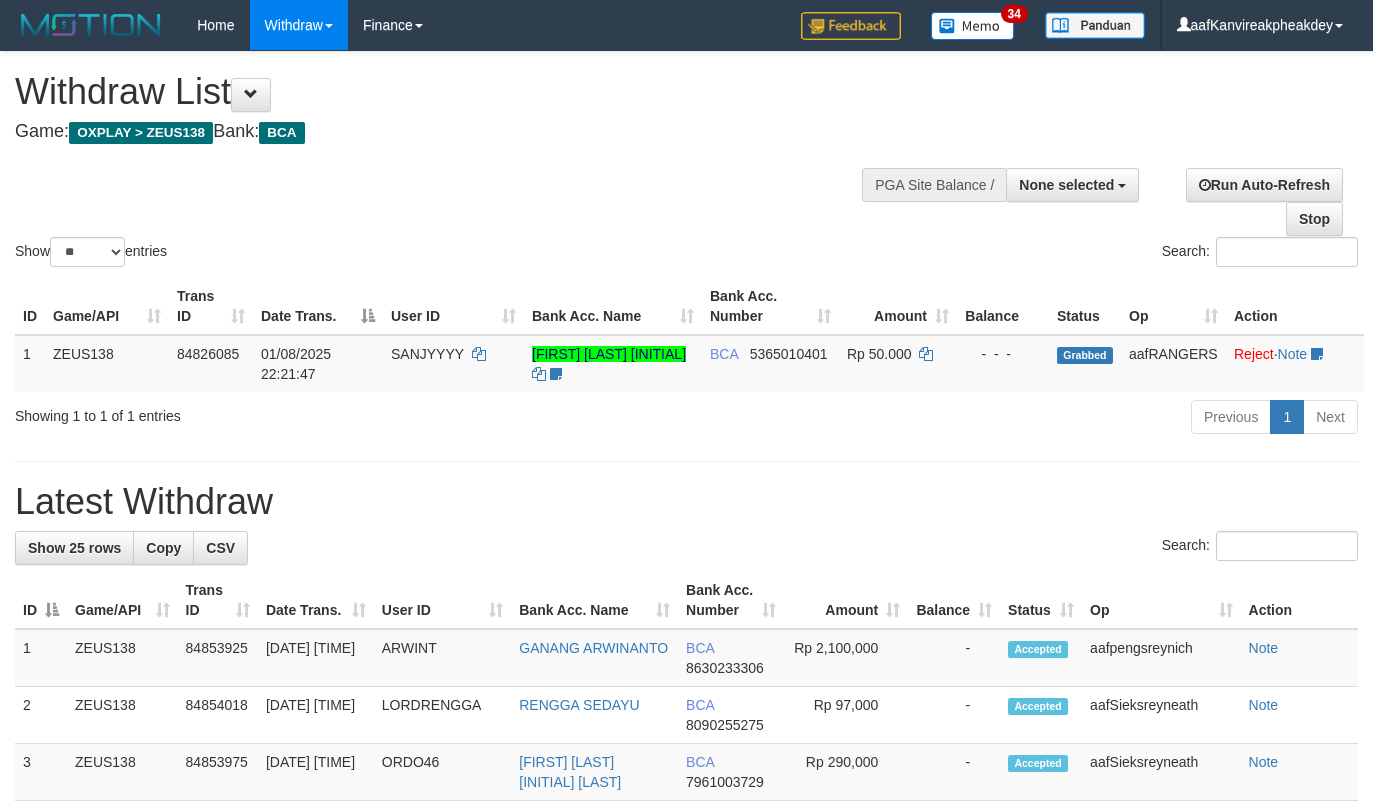 select 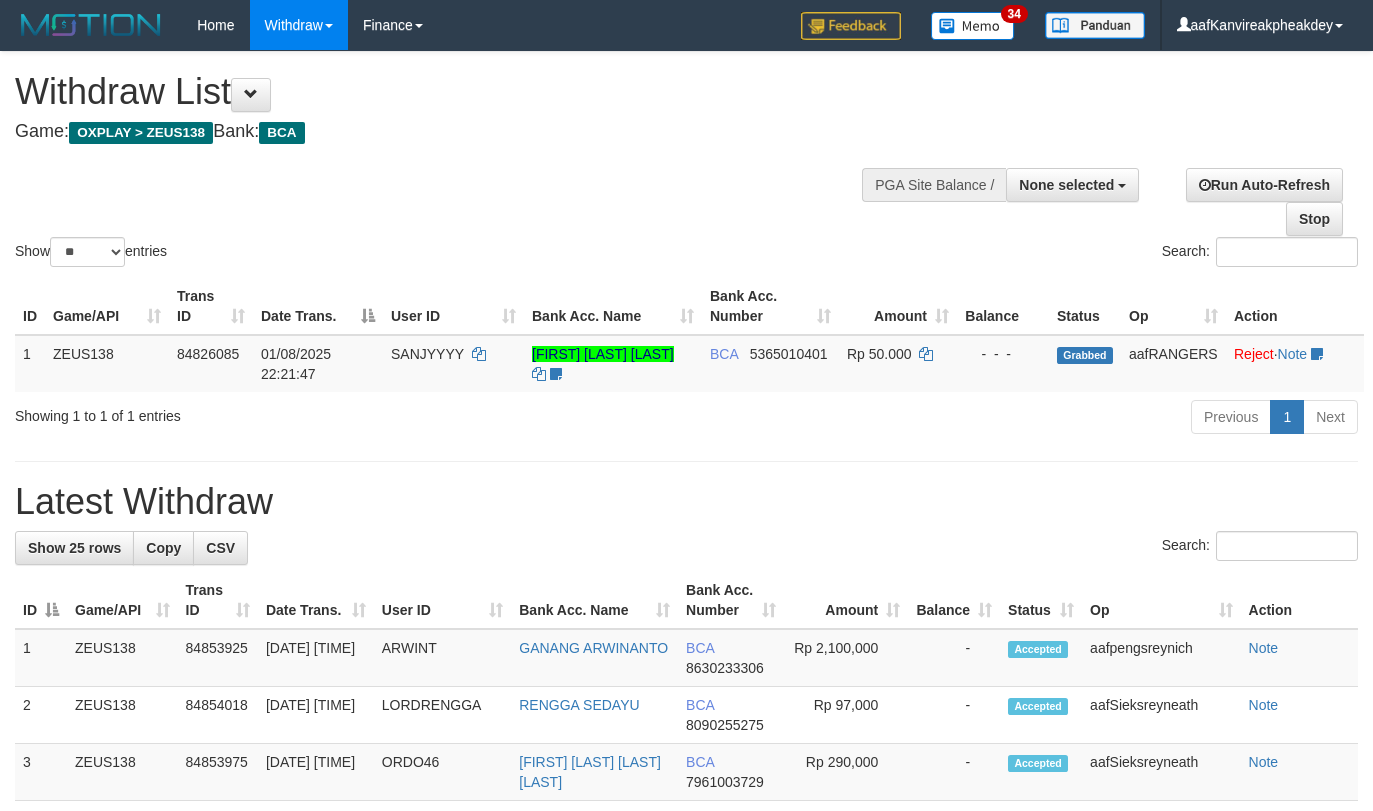 select 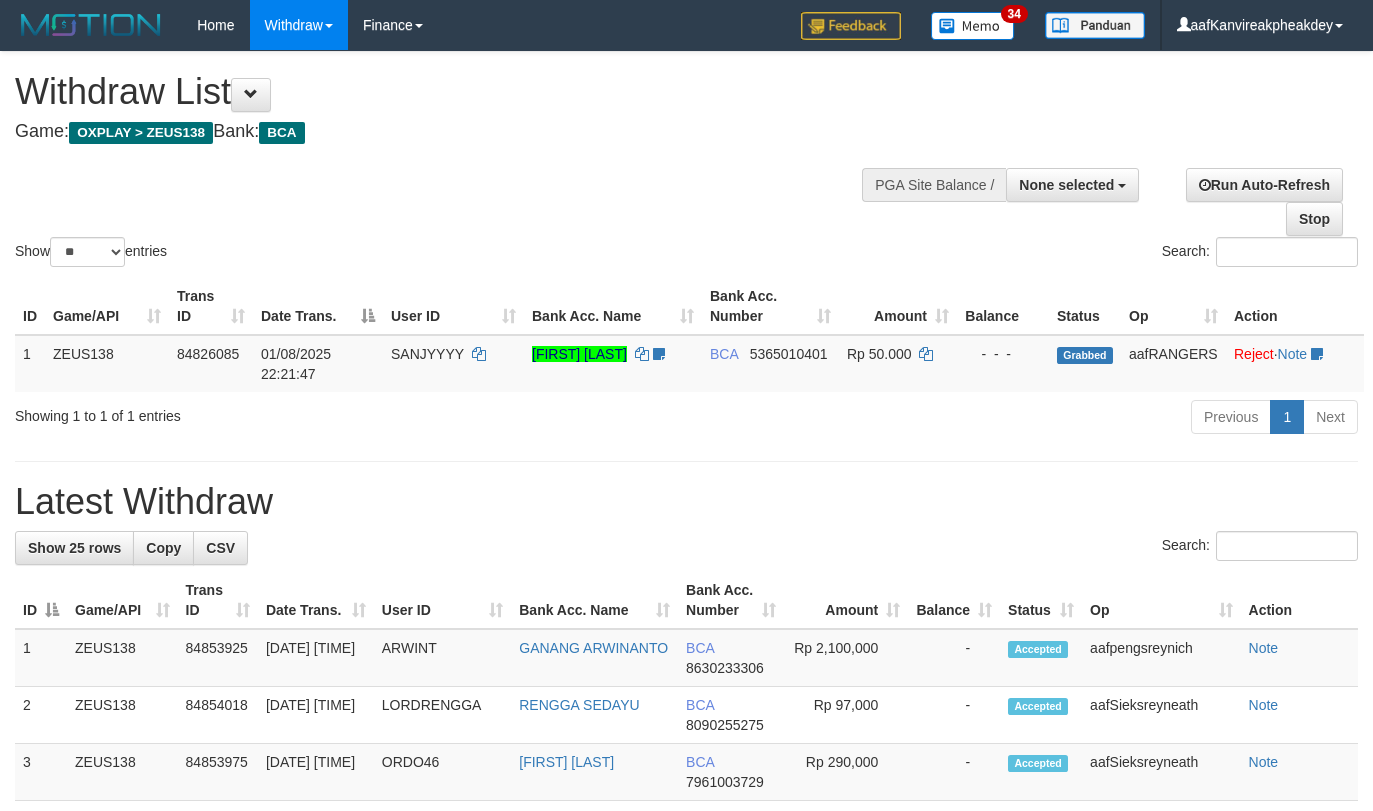 select 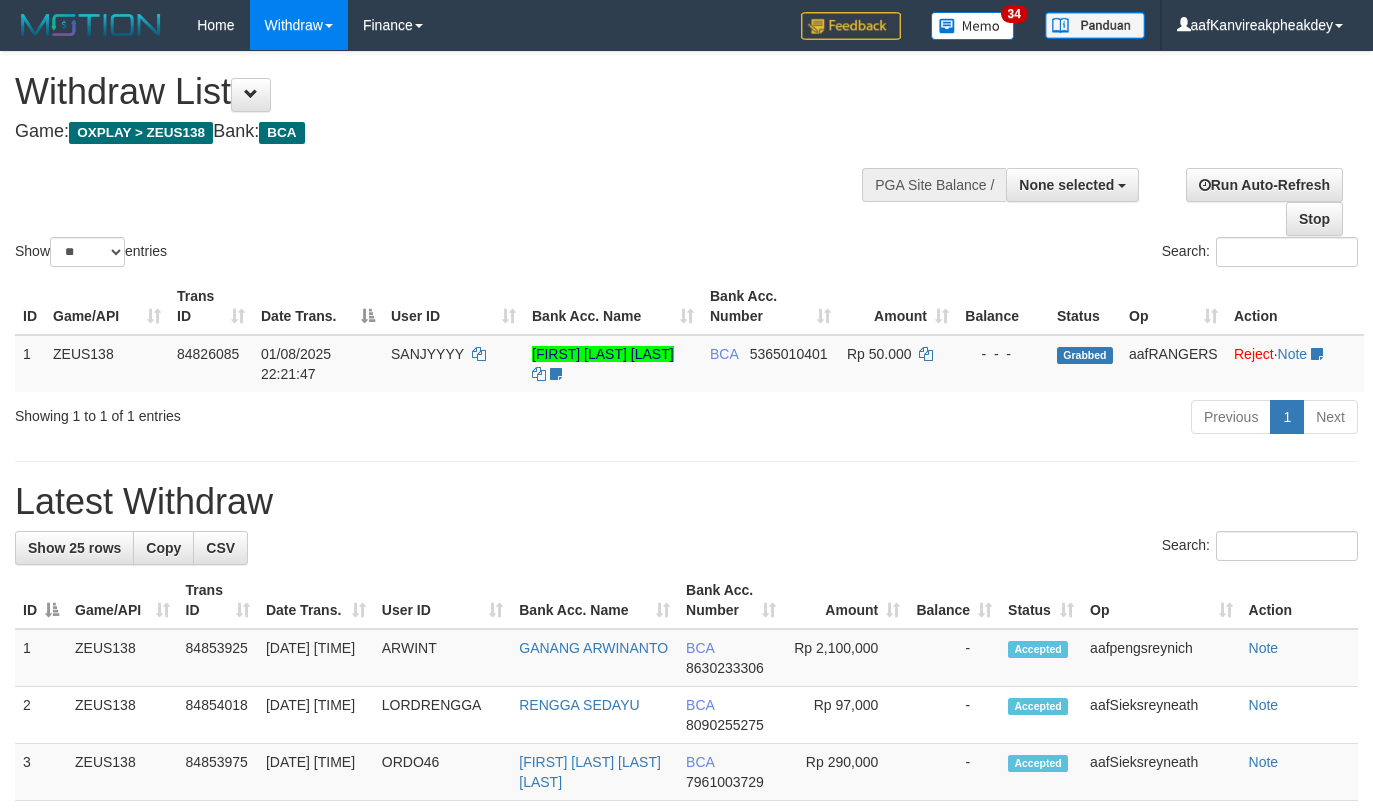 select 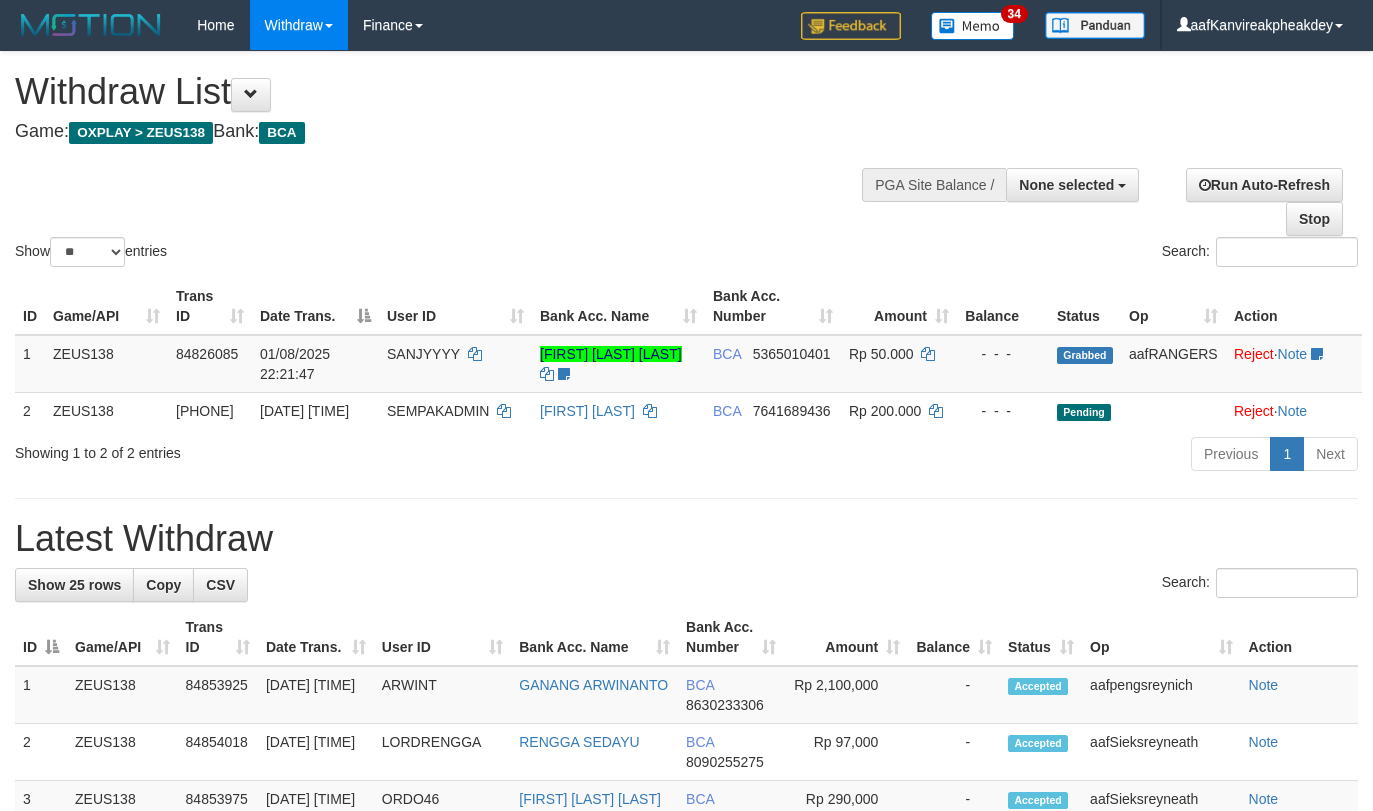 select 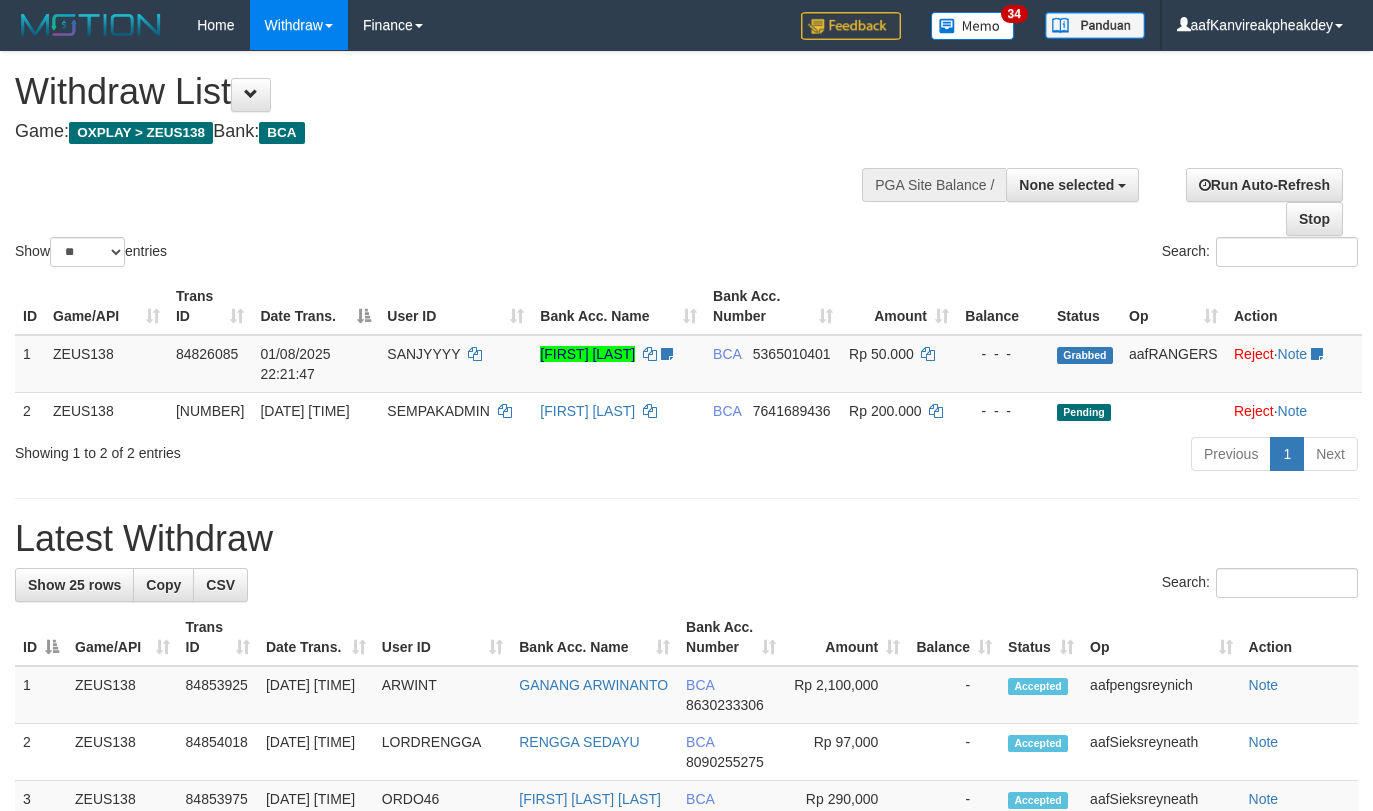 select 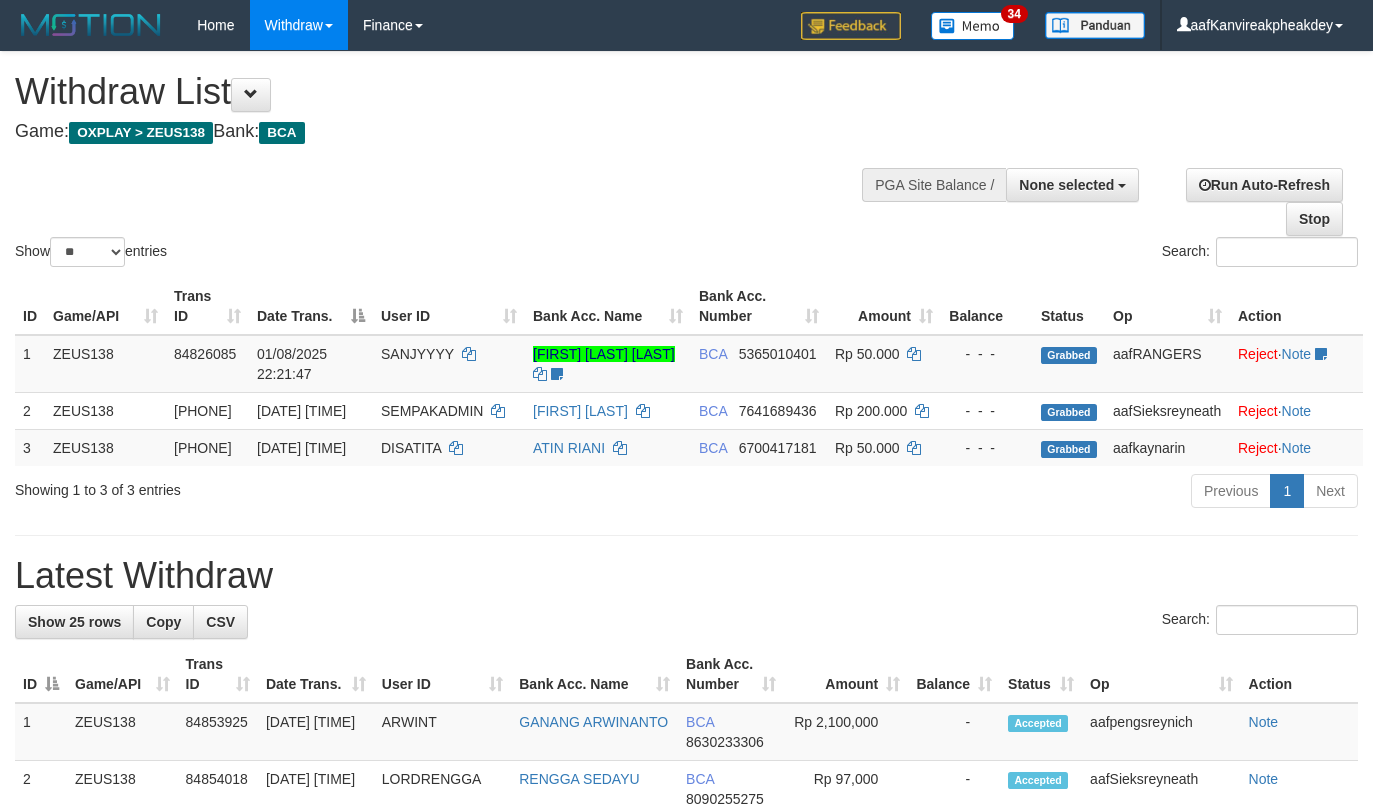 select 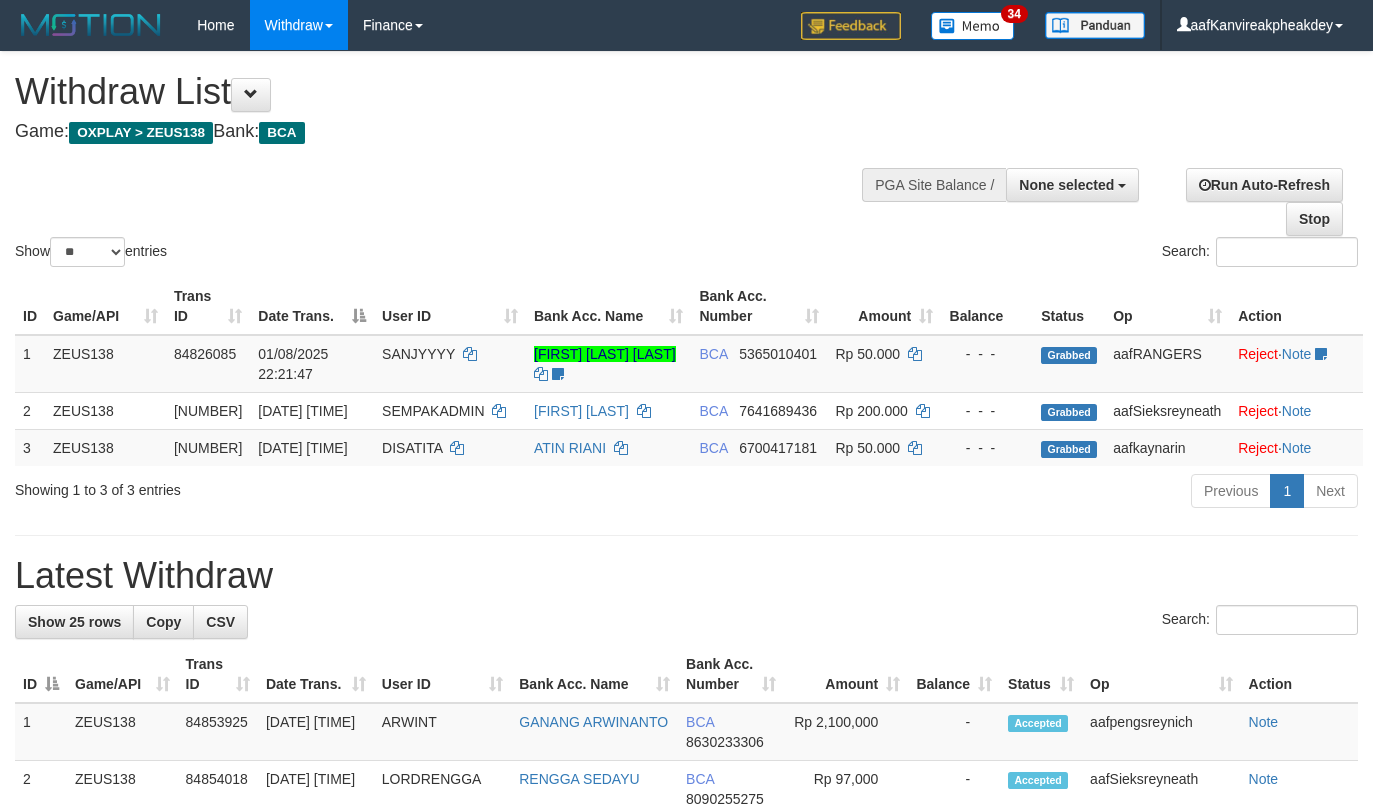 select 